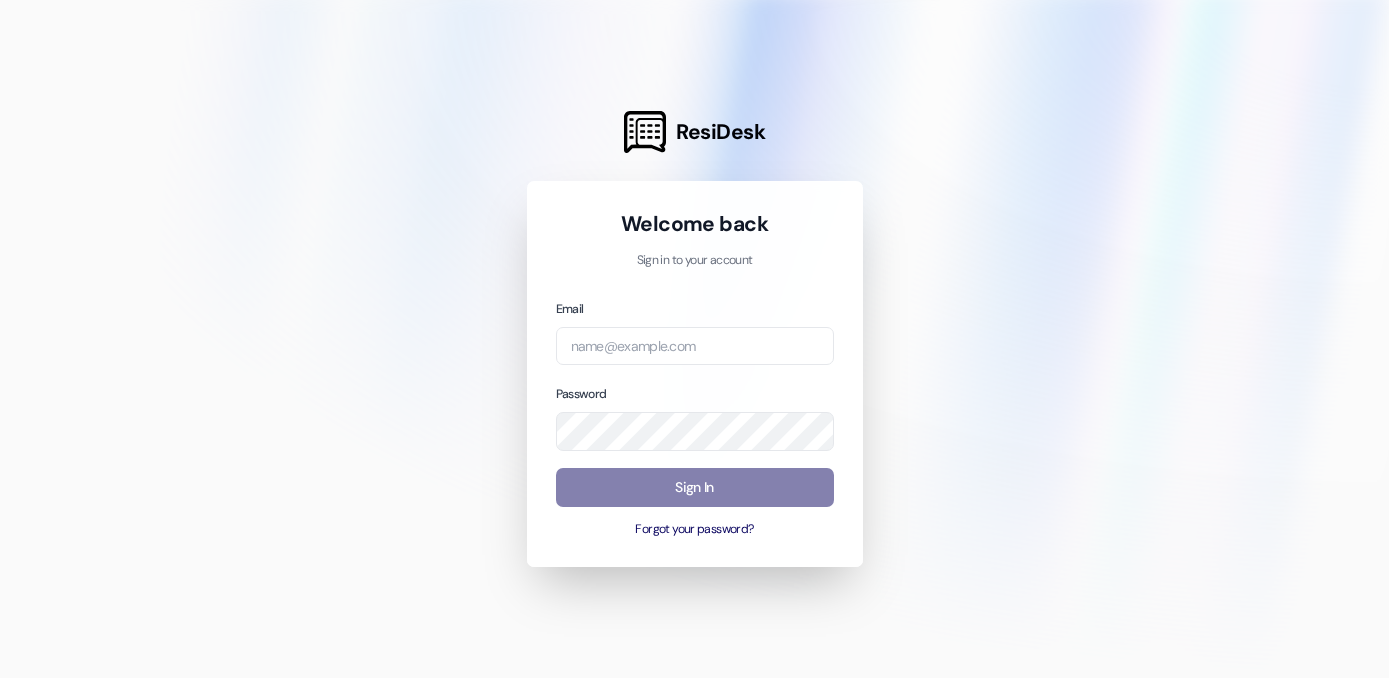 scroll, scrollTop: 0, scrollLeft: 0, axis: both 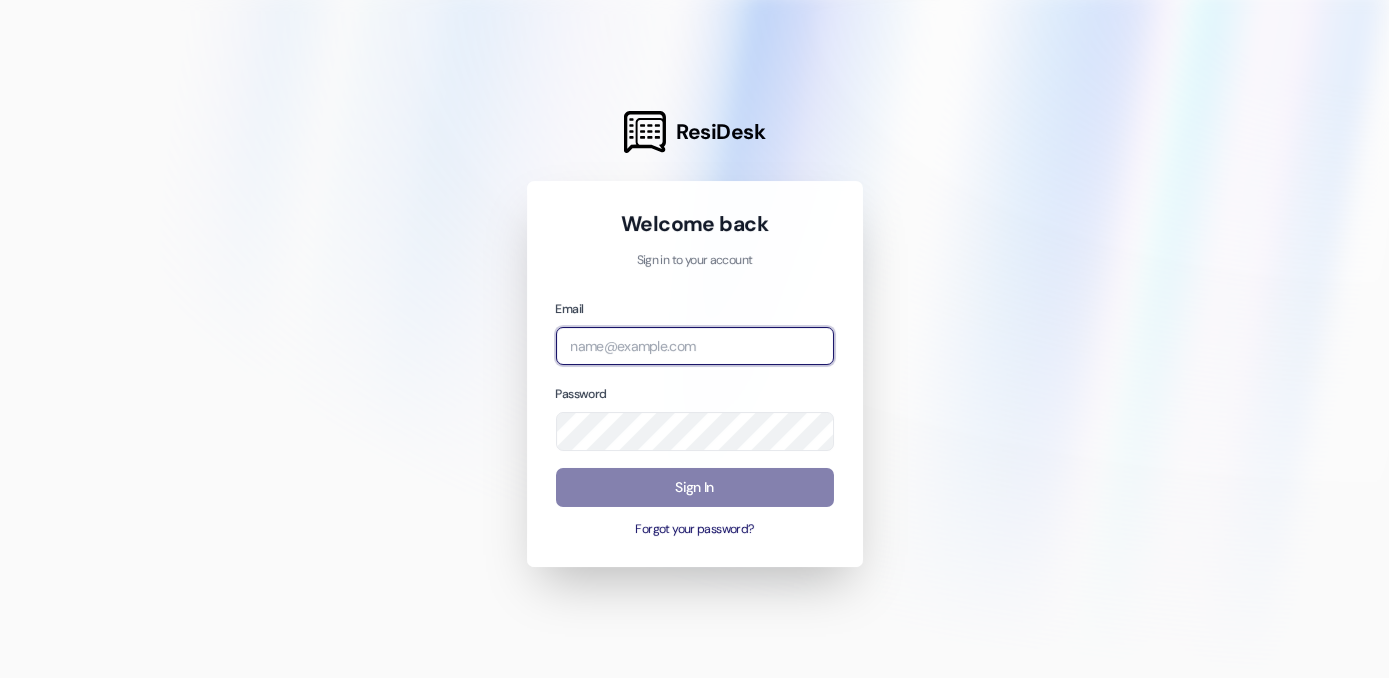 click at bounding box center (695, 346) 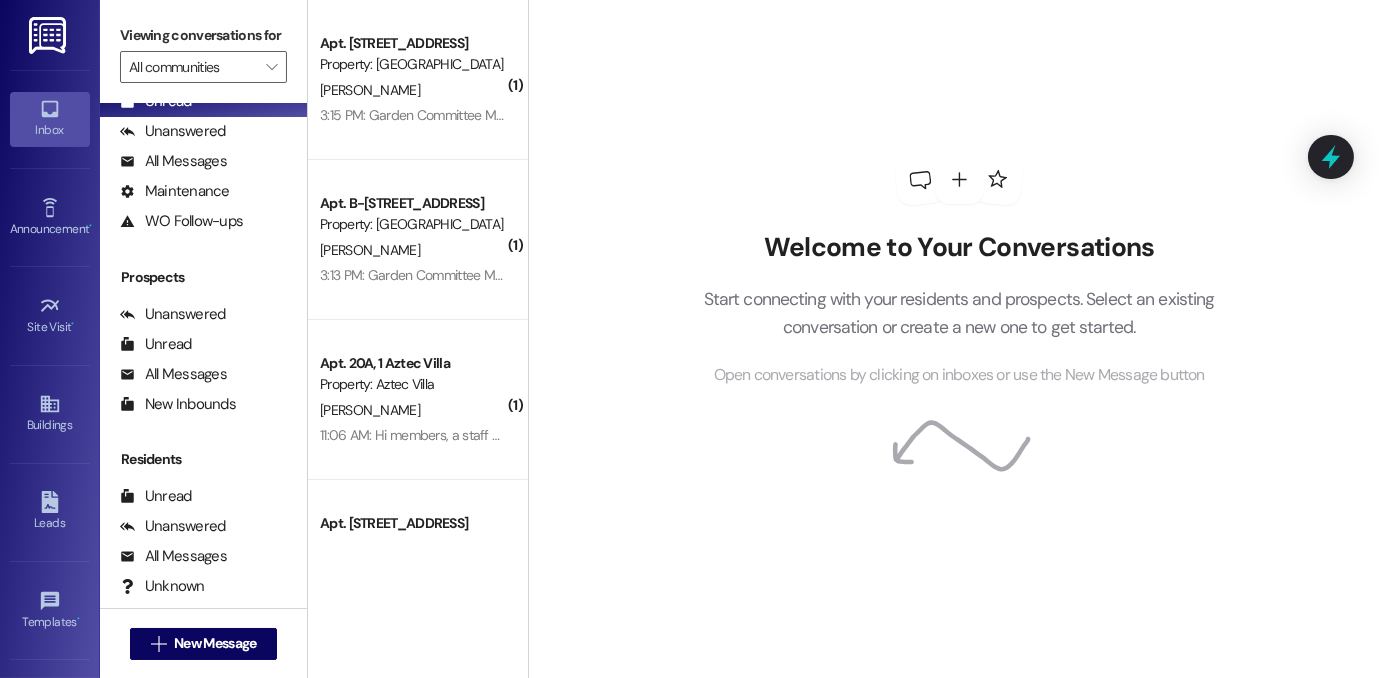 scroll, scrollTop: 90, scrollLeft: 0, axis: vertical 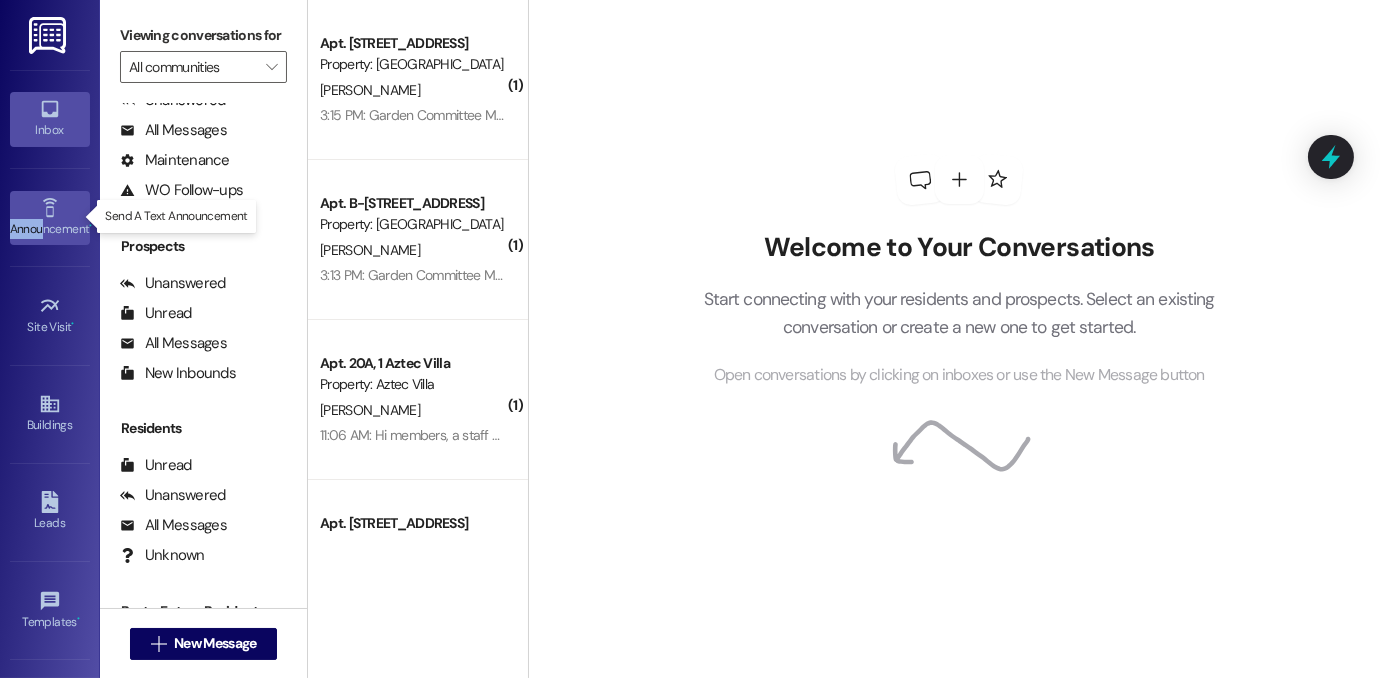 click on "Announcement   •" at bounding box center [50, 218] 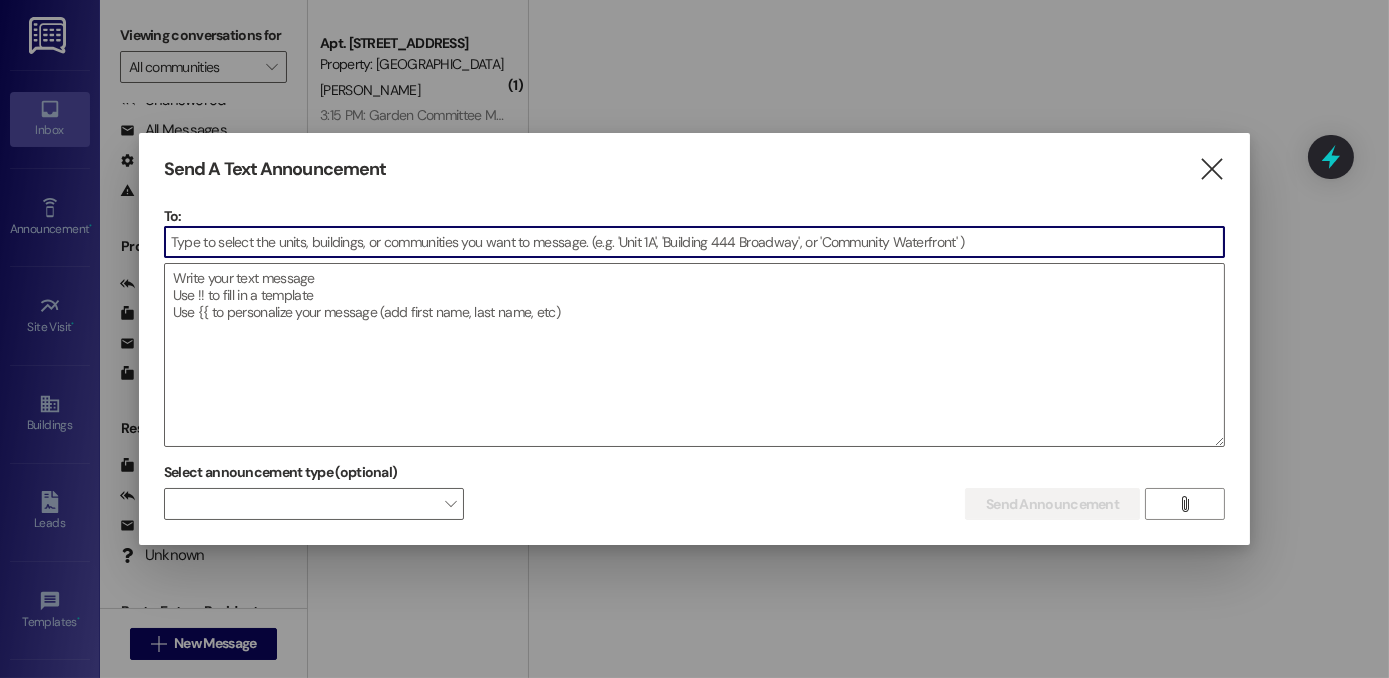 drag, startPoint x: 1200, startPoint y: 177, endPoint x: 1058, endPoint y: 204, distance: 144.54411 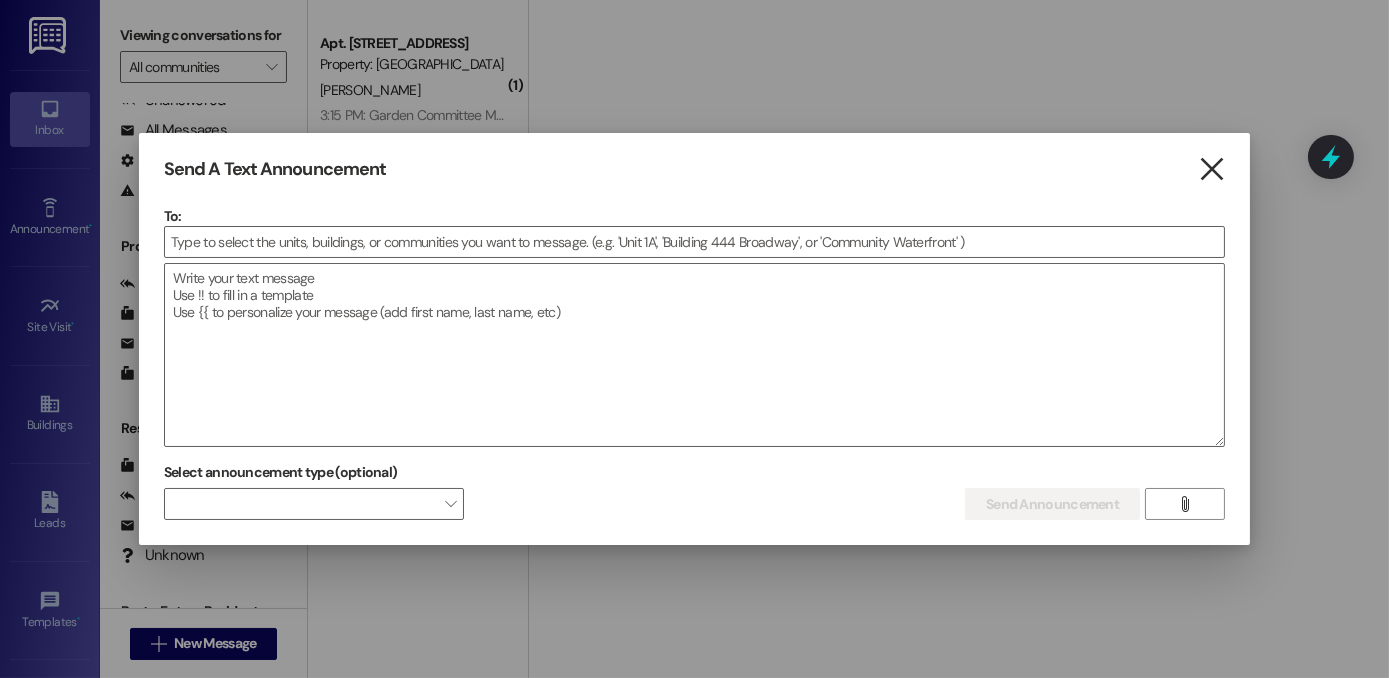 click on "" at bounding box center (1211, 169) 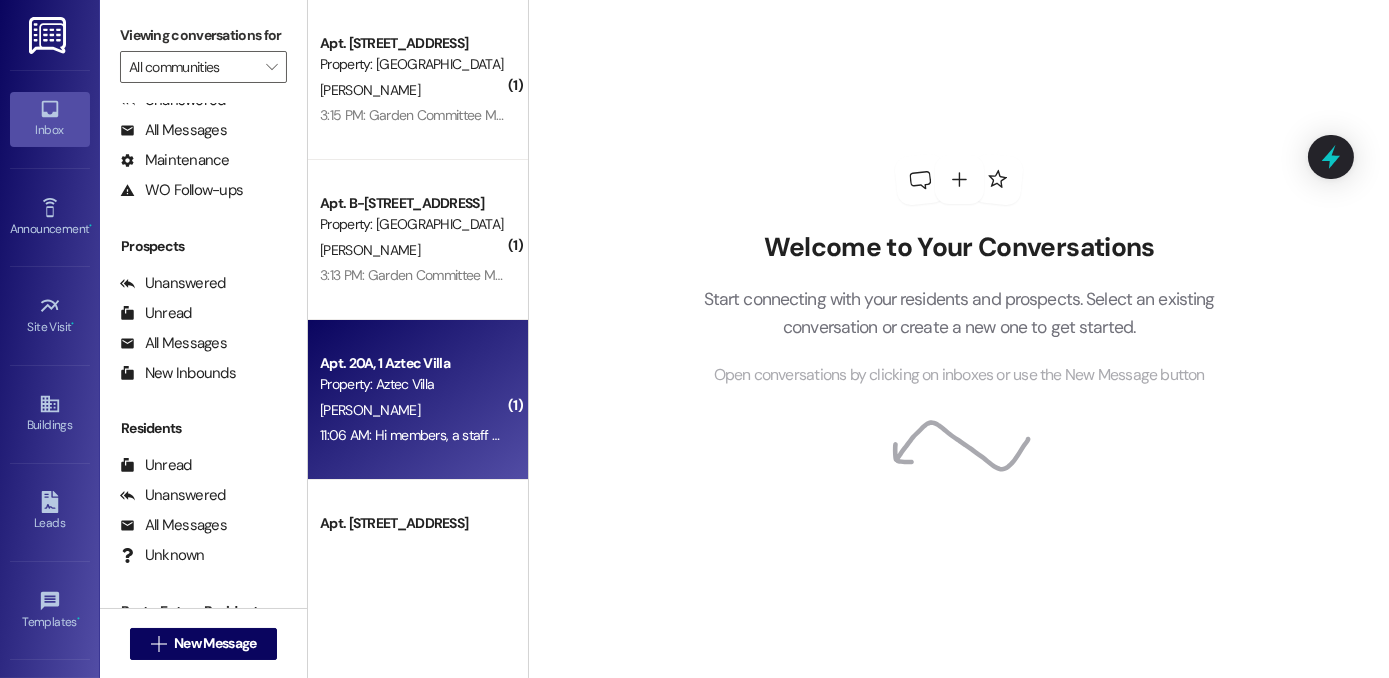 click on "Apt. 20A, 1 Aztec Villa" at bounding box center [412, 363] 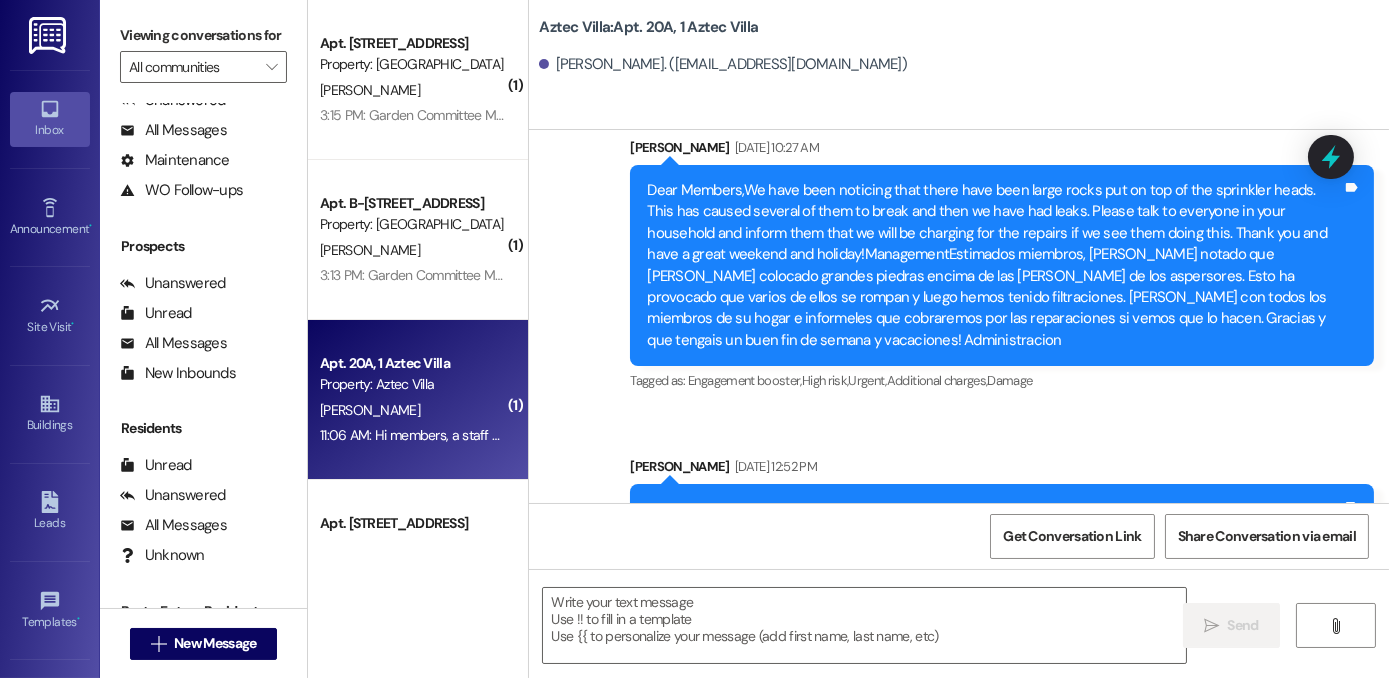 scroll, scrollTop: 26466, scrollLeft: 0, axis: vertical 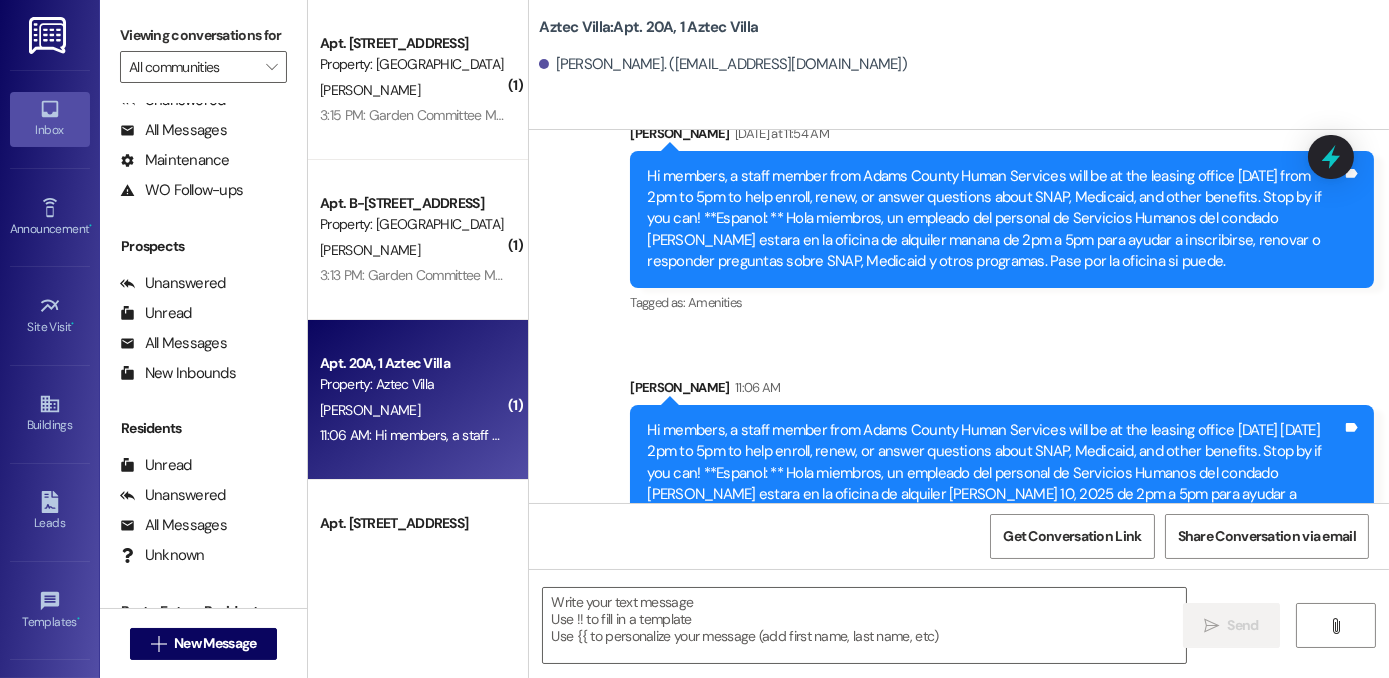 drag, startPoint x: 640, startPoint y: 348, endPoint x: 1258, endPoint y: 452, distance: 626.6897 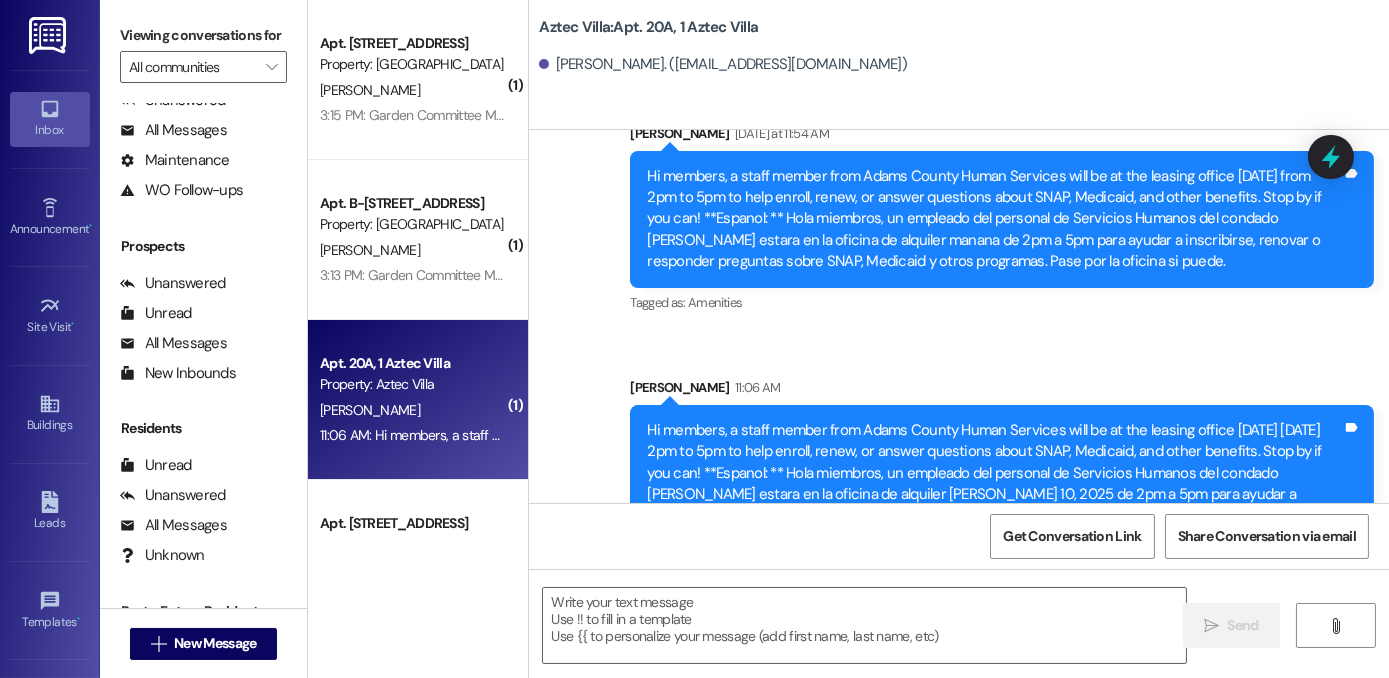 copy on "Hi members, a staff member from Adams County Human Services will be at the leasing office [DATE] [DATE] 2pm to 5pm to help enroll, renew, or answer questions about SNAP, Medicaid, and other benefits. Stop by if you can! **Espanol: ** Hola miembros, un empleado del personal de Servicios Humanos del condado [PERSON_NAME] estara en la oficina de alquiler [PERSON_NAME] 10, 2025 de 2pm a 5pm para ayudar a inscribirse, renovar o responder preguntas sobre SNAP, Medicaid y otros programas. Pase por la oficina si puede." 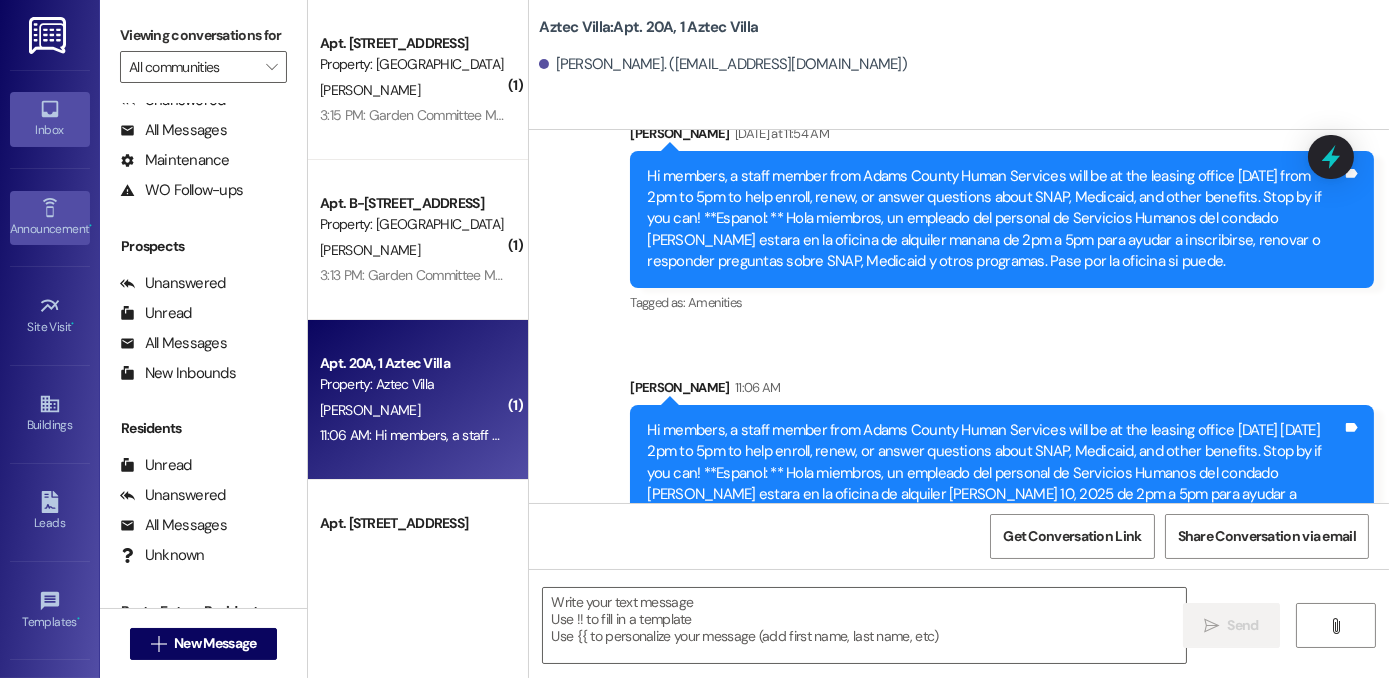 click on "Announcement   •" at bounding box center (50, 218) 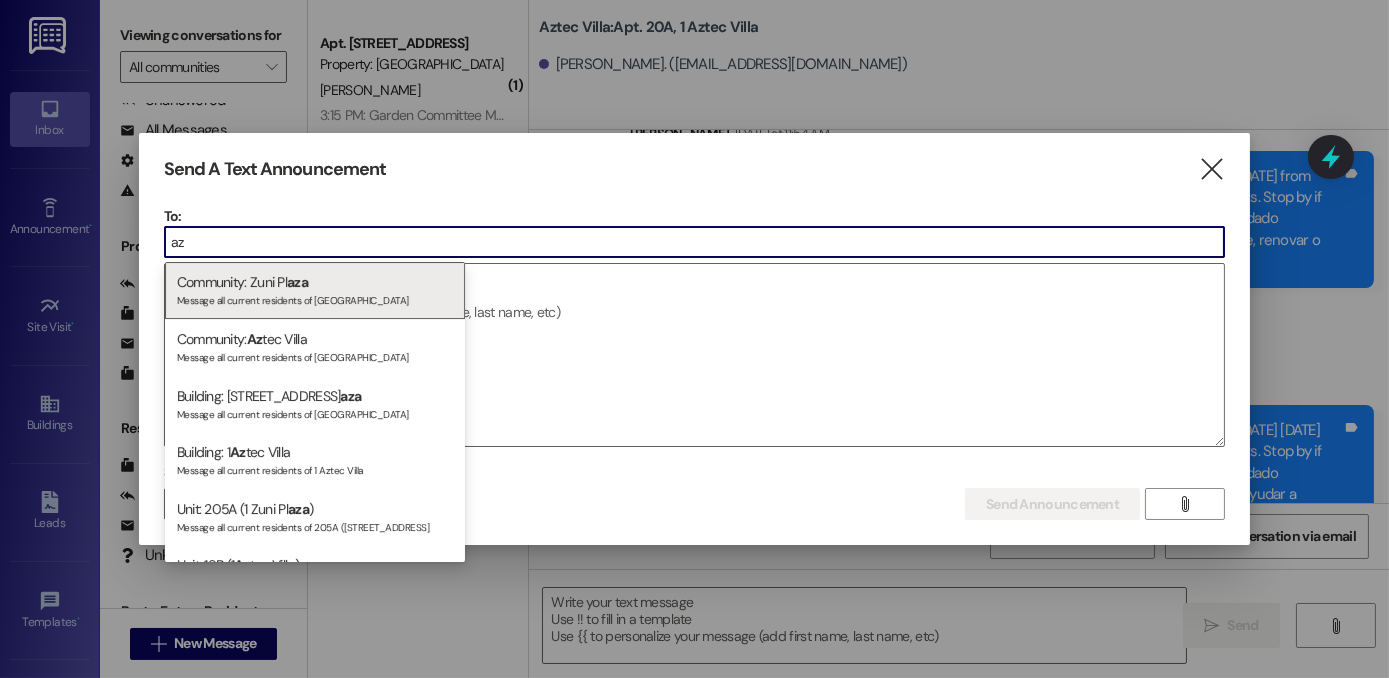 type on "az" 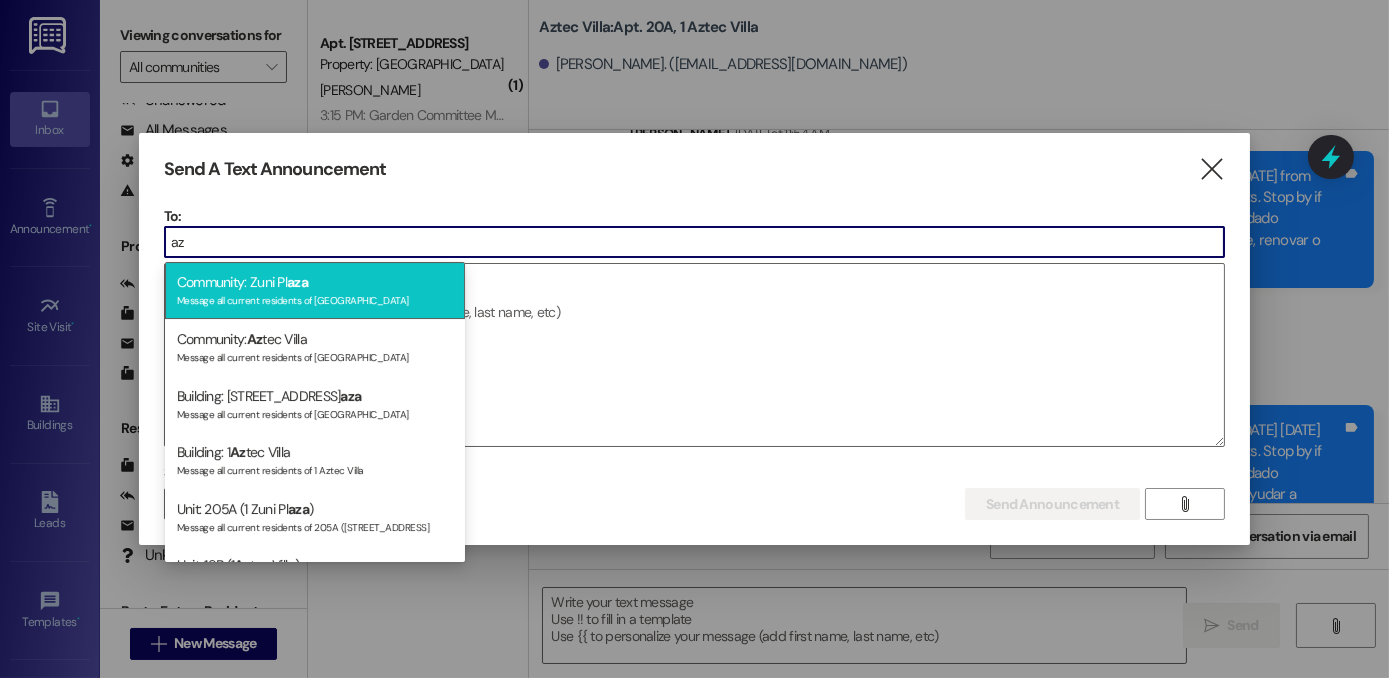 click on "Community: Zuni Pl aza Message all current residents of [GEOGRAPHIC_DATA]" at bounding box center [315, 290] 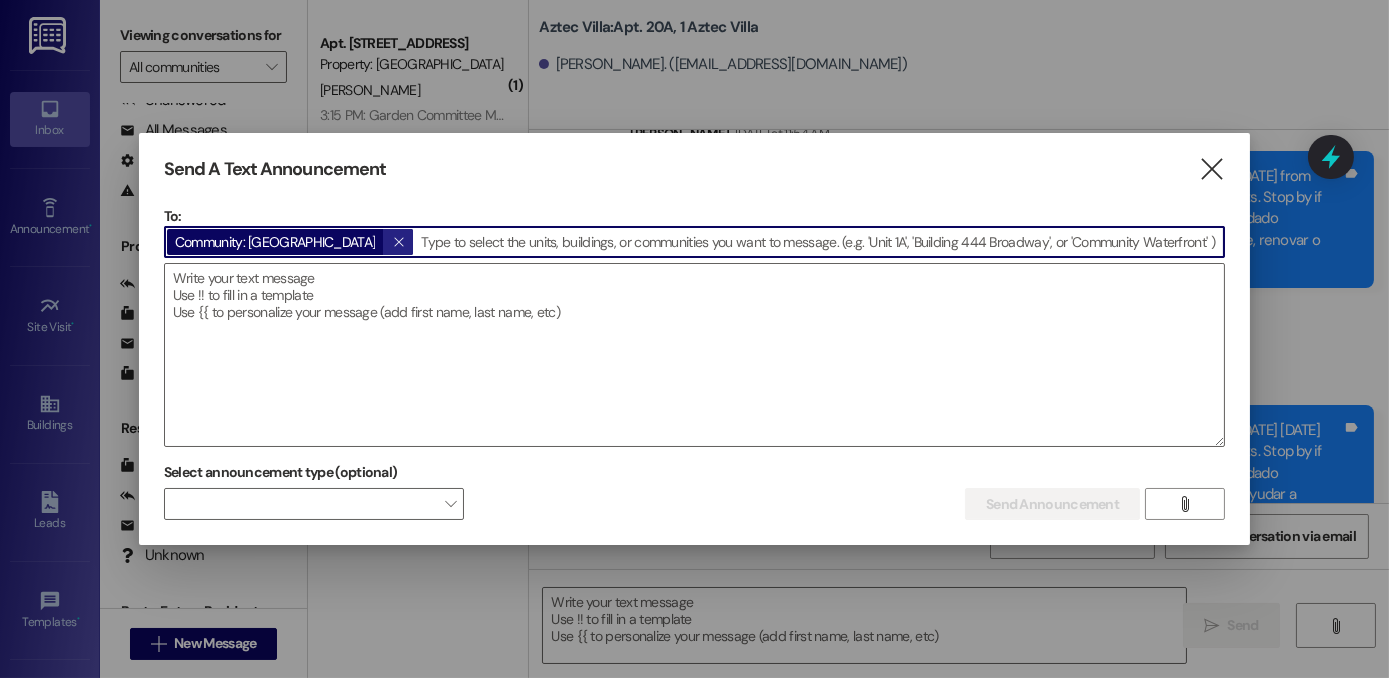 click on "" at bounding box center (398, 242) 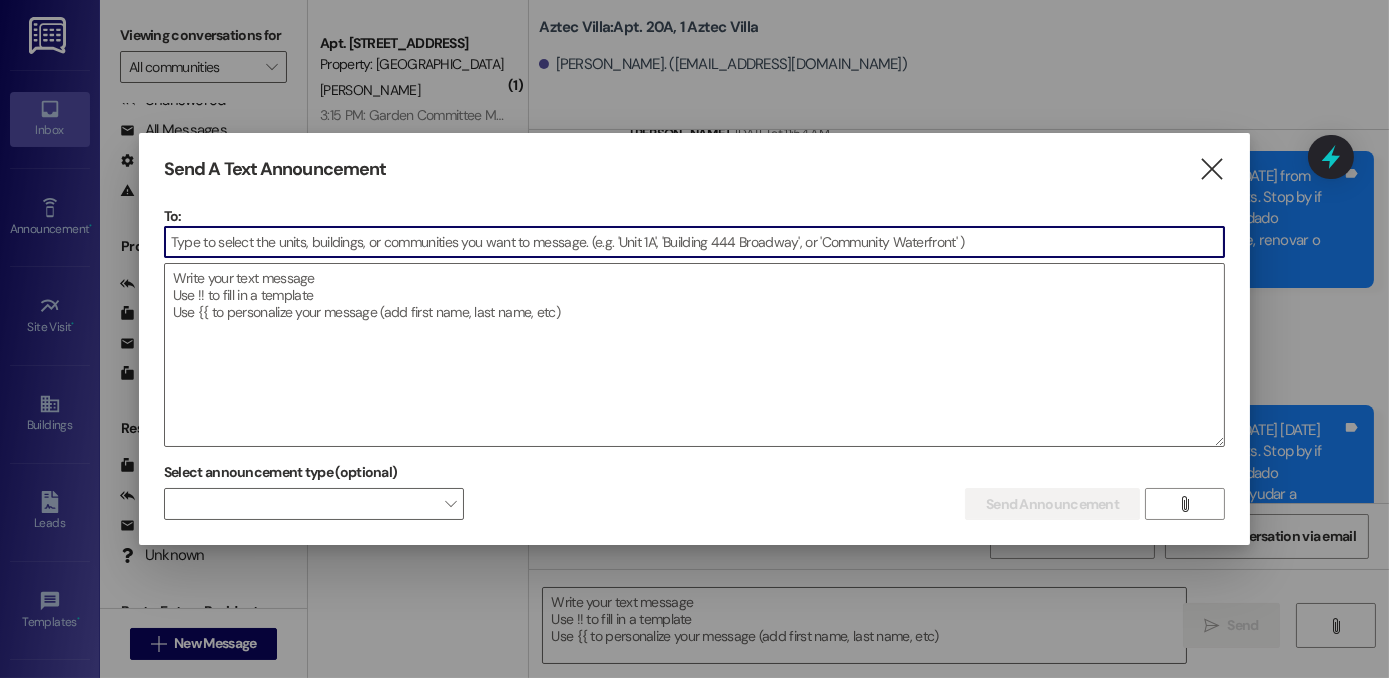 click at bounding box center (694, 242) 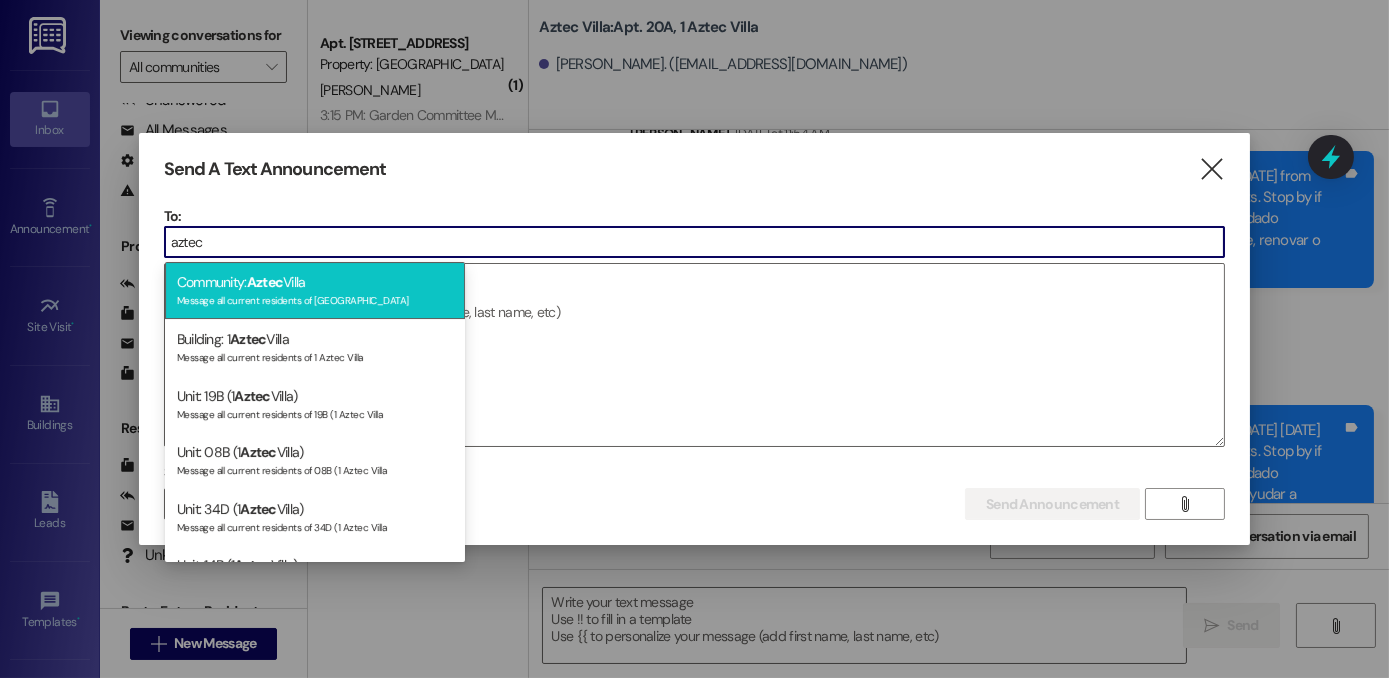 type on "aztec" 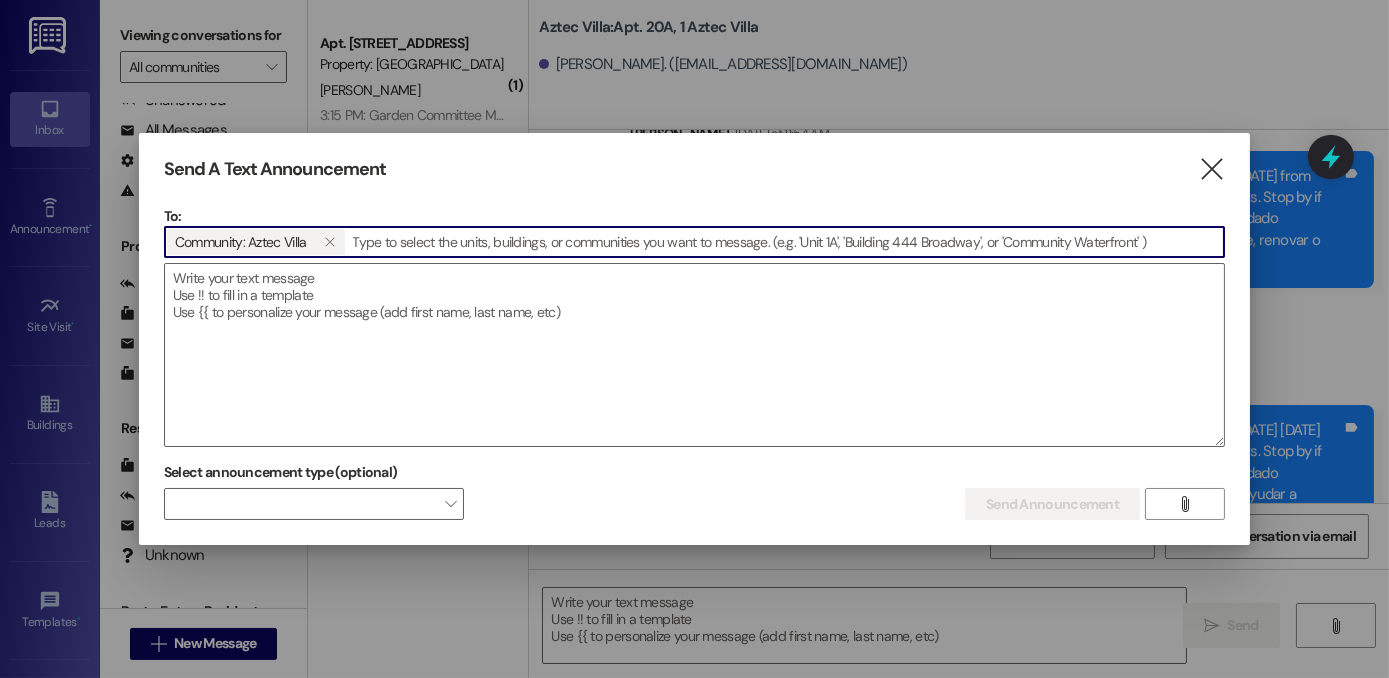 click at bounding box center [694, 355] 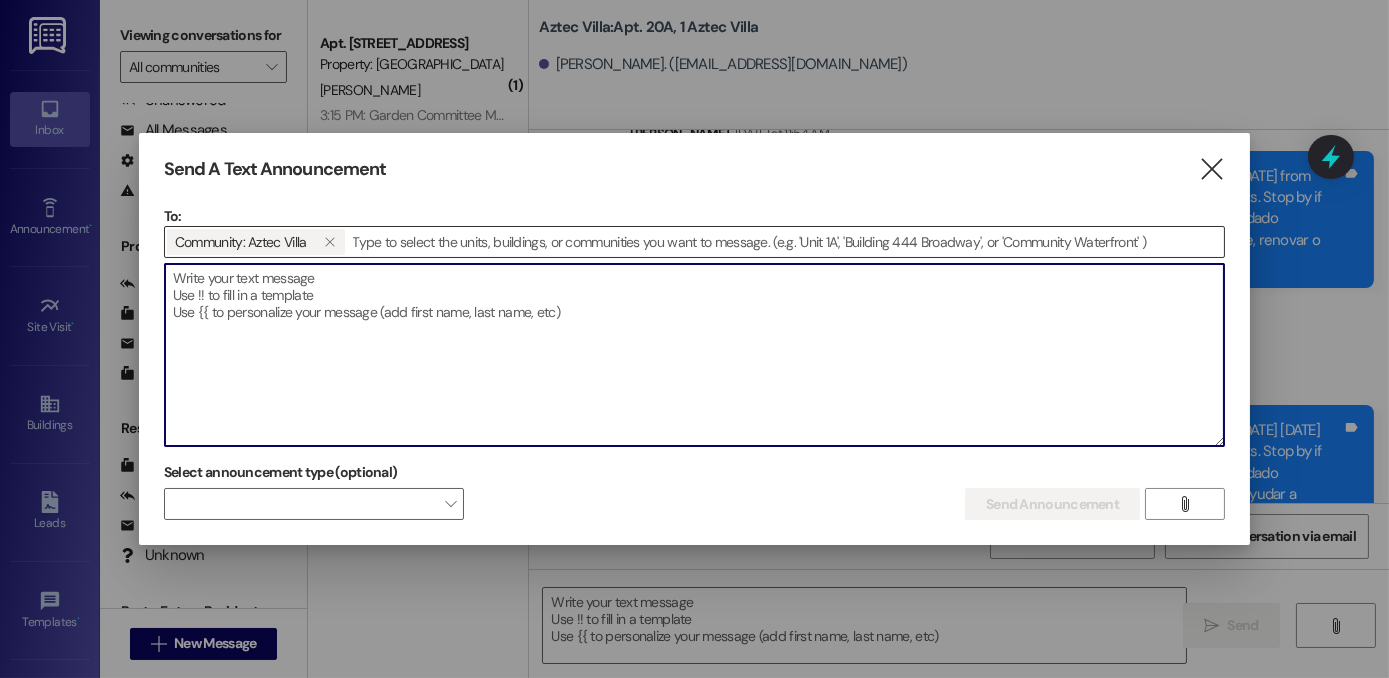 paste on "Hi members, a staff member from Adams County Human Services will be at the leasing office [DATE] [DATE] 2pm to 5pm to help enroll, renew, or answer questions about SNAP, Medicaid, and other benefits. Stop by if you can! **Espanol: ** Hola miembros, un empleado del personal de Servicios Humanos del condado [PERSON_NAME] estara en la oficina de alquiler [PERSON_NAME] 10, 2025 de 2pm a 5pm para ayudar a inscribirse, renovar o responder preguntas sobre SNAP, Medicaid y otros programas. Pase por la oficina si puede." 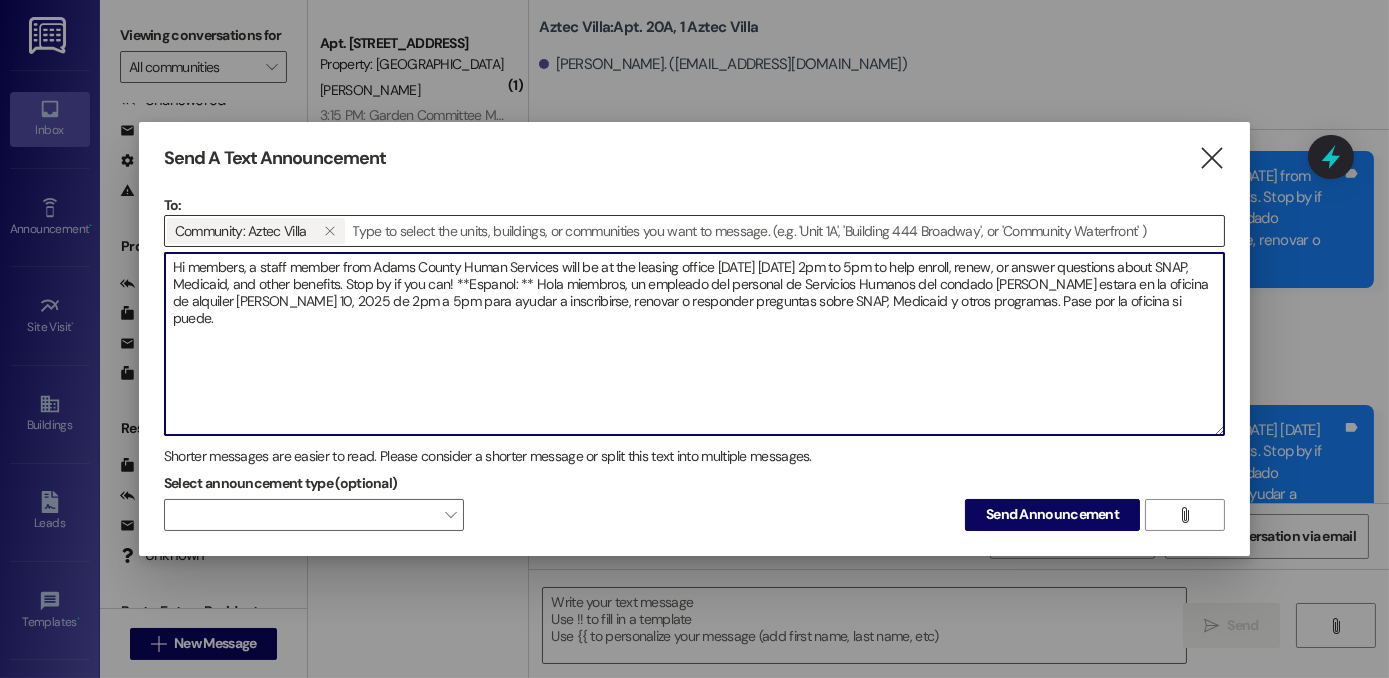 type on "Hi members, a staff member from Adams County Human Services will be at the leasing office [DATE] [DATE] 2pm to 5pm to help enroll, renew, or answer questions about SNAP, Medicaid, and other benefits. Stop by if you can! **Espanol: ** Hola miembros, un empleado del personal de Servicios Humanos del condado [PERSON_NAME] estara en la oficina de alquiler [PERSON_NAME] 10, 2025 de 2pm a 5pm para ayudar a inscribirse, renovar o responder preguntas sobre SNAP, Medicaid y otros programas. Pase por la oficina si puede." 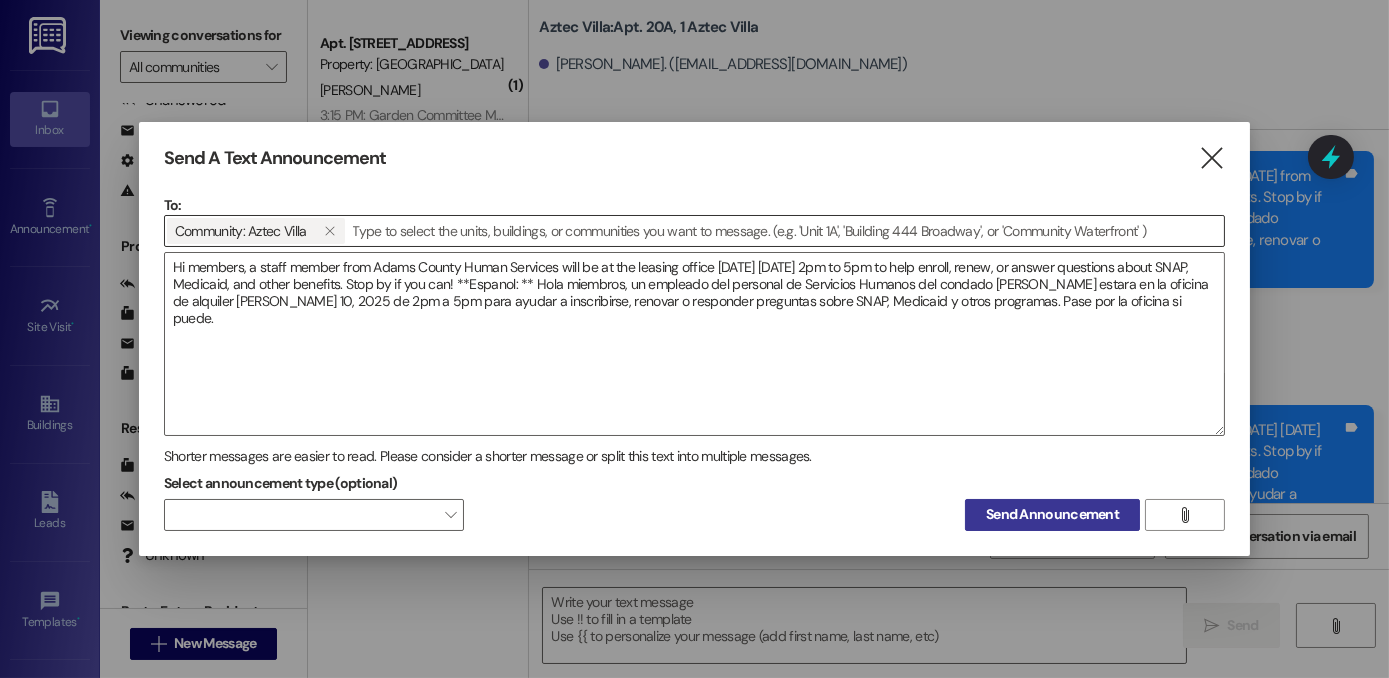 click on "Send Announcement" at bounding box center [1052, 515] 